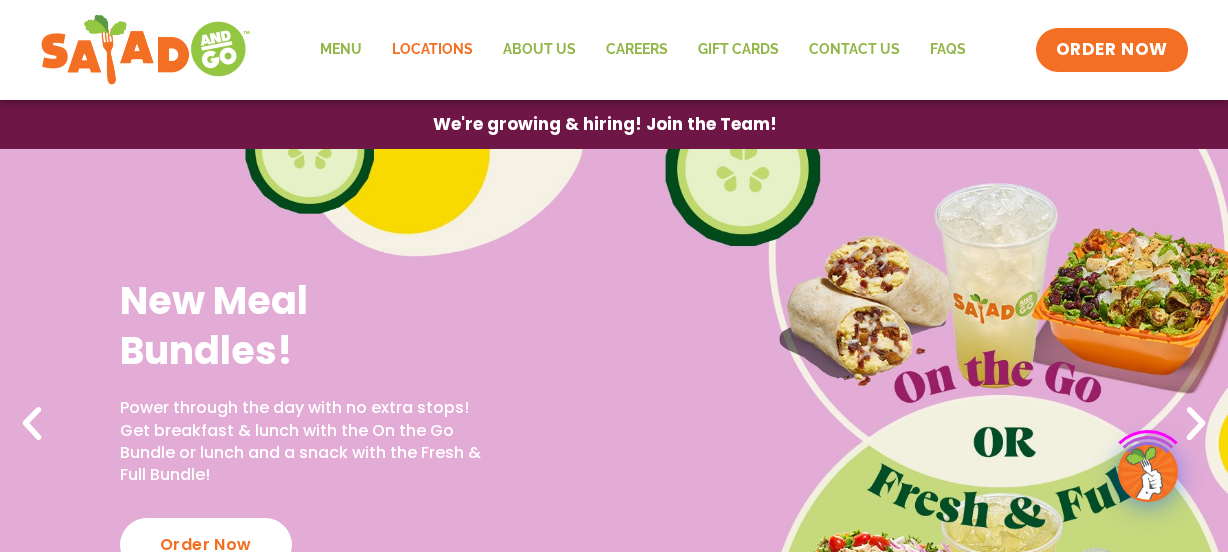 scroll, scrollTop: 0, scrollLeft: 0, axis: both 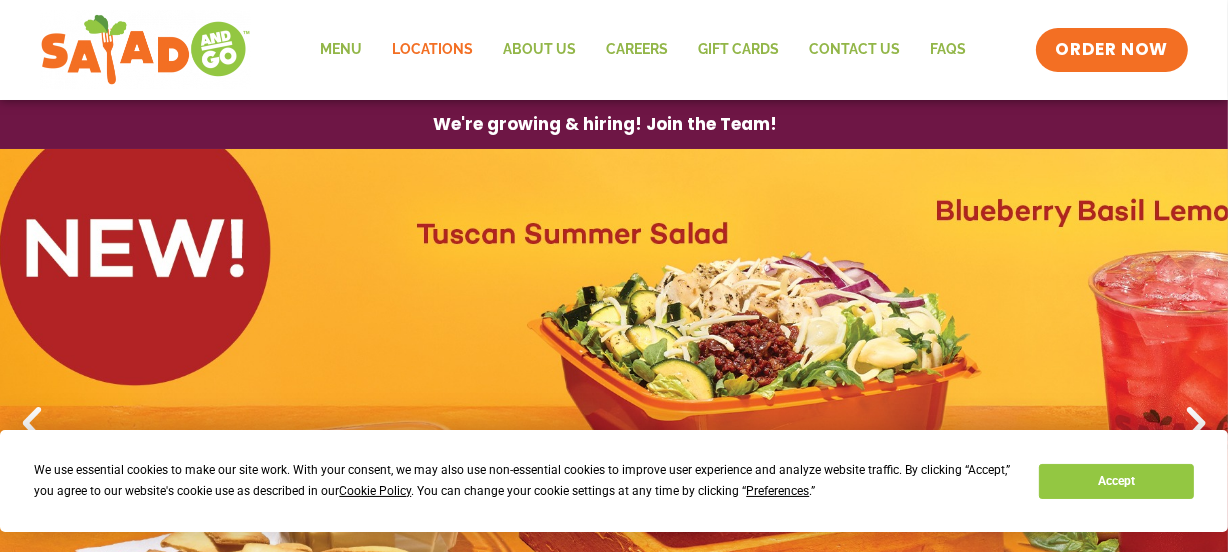 click on "Locations" 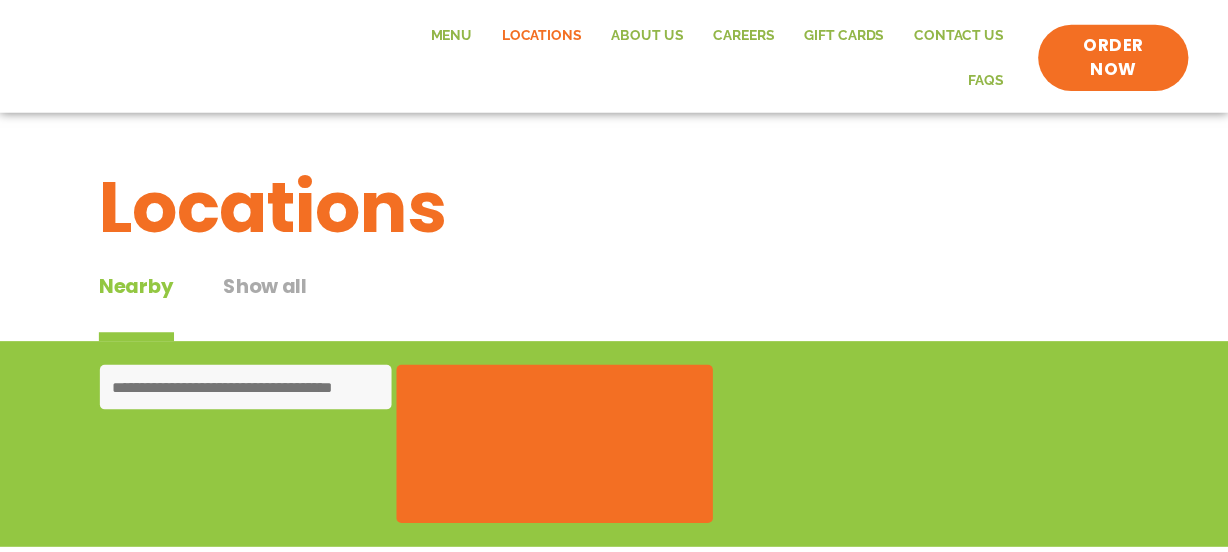 scroll, scrollTop: 0, scrollLeft: 0, axis: both 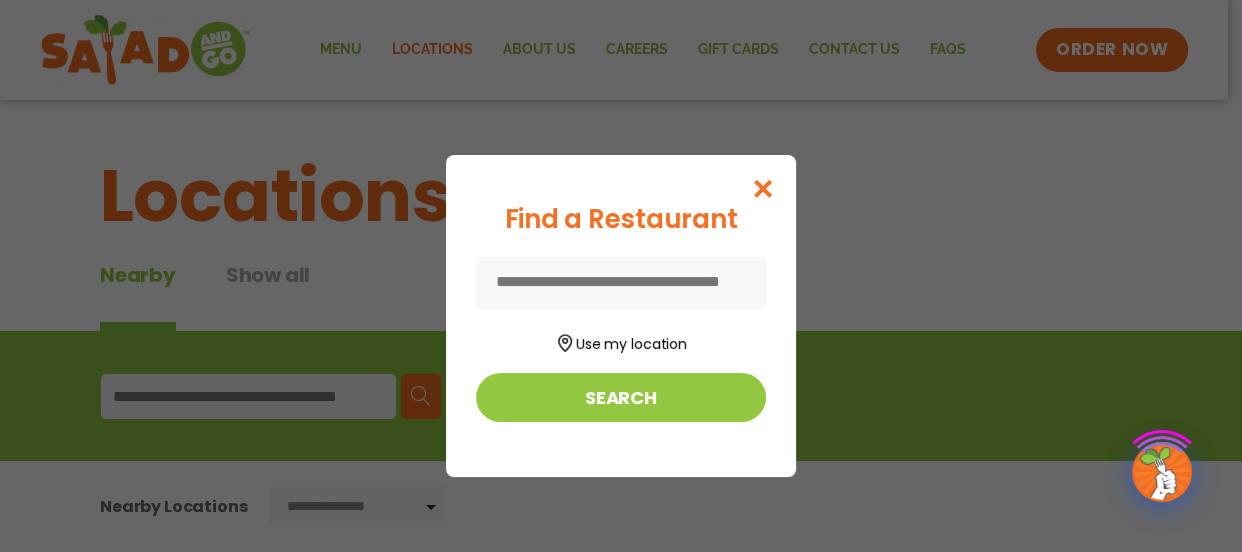 click on "Find a Restaurant        Use my location       Search" at bounding box center [621, 276] 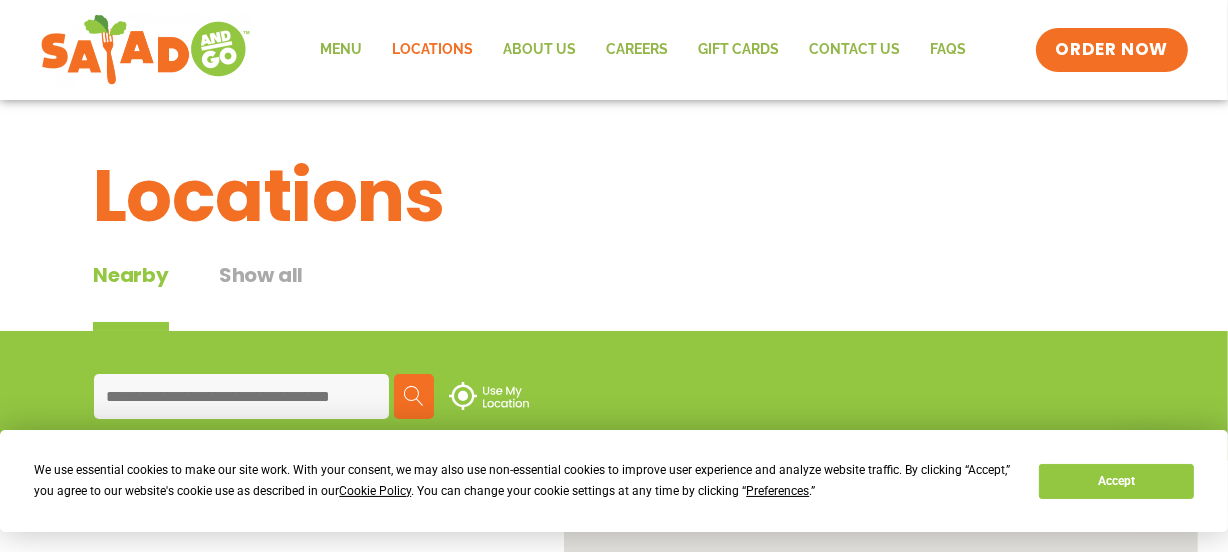 scroll, scrollTop: 0, scrollLeft: 0, axis: both 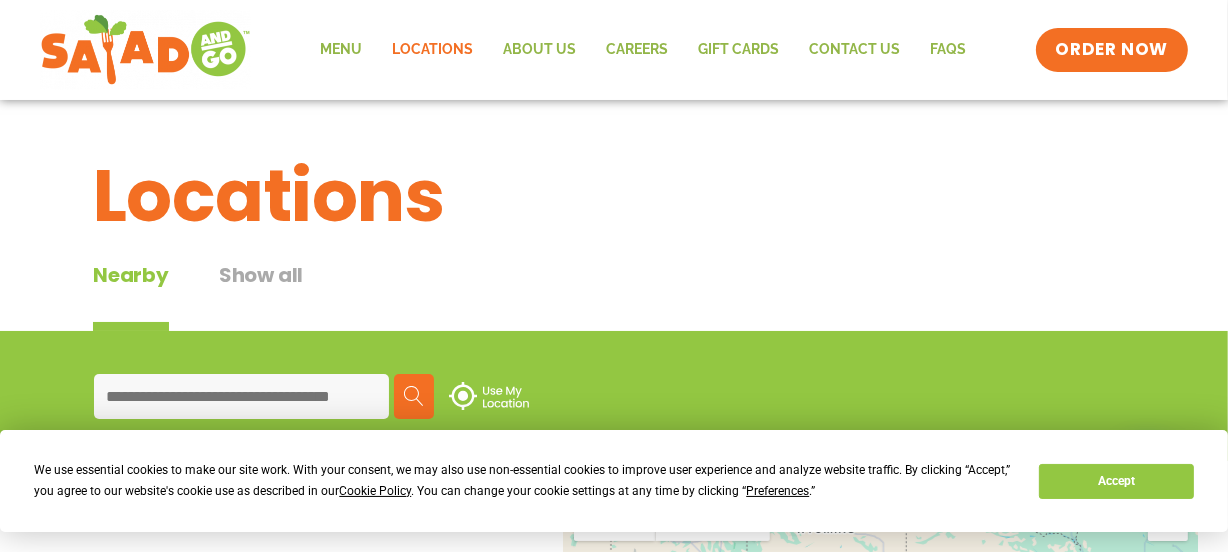 click at bounding box center (241, 396) 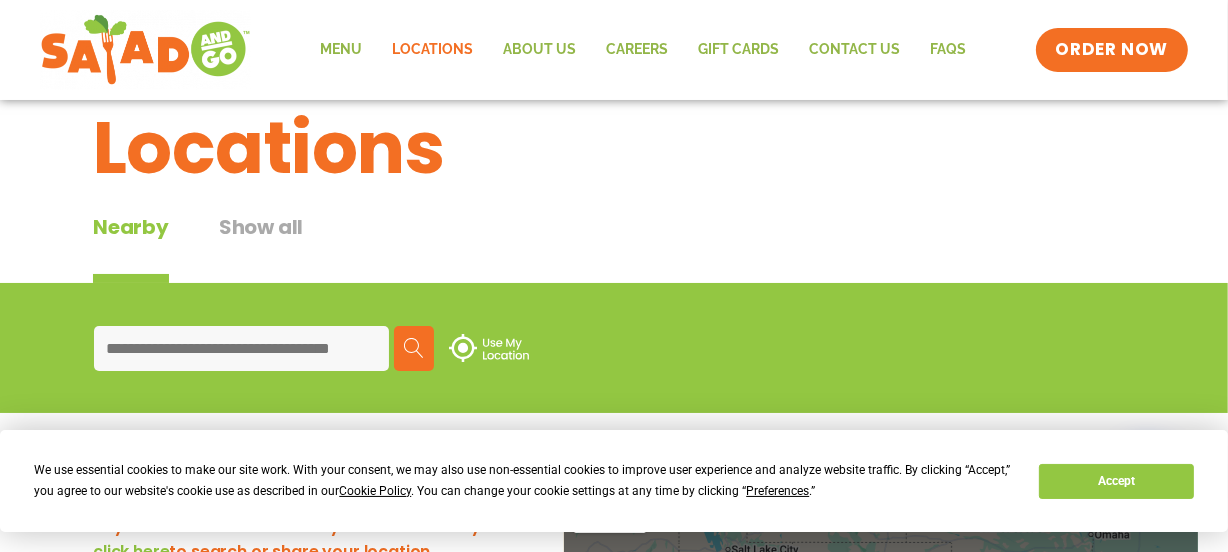 scroll, scrollTop: 454, scrollLeft: 0, axis: vertical 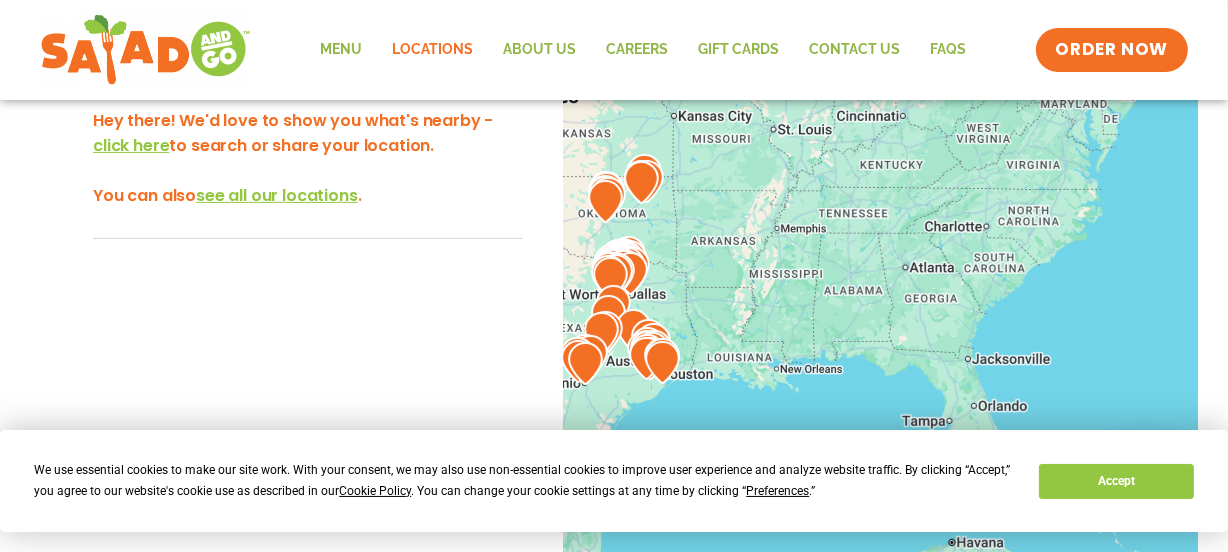 drag, startPoint x: 926, startPoint y: 327, endPoint x: 478, endPoint y: 244, distance: 455.62375 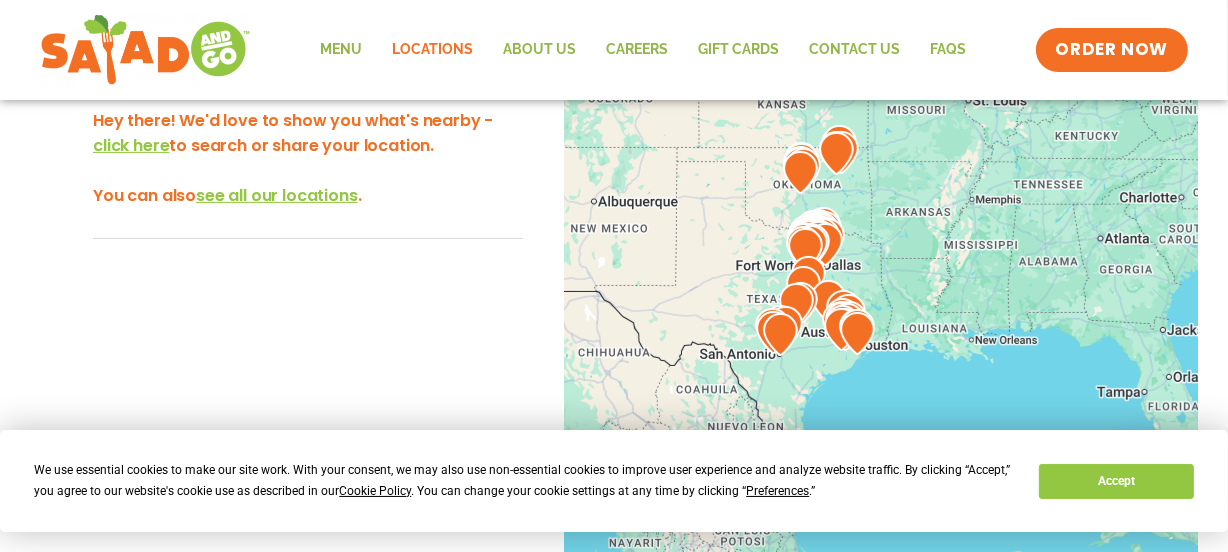 drag, startPoint x: 727, startPoint y: 343, endPoint x: 925, endPoint y: 317, distance: 199.69977 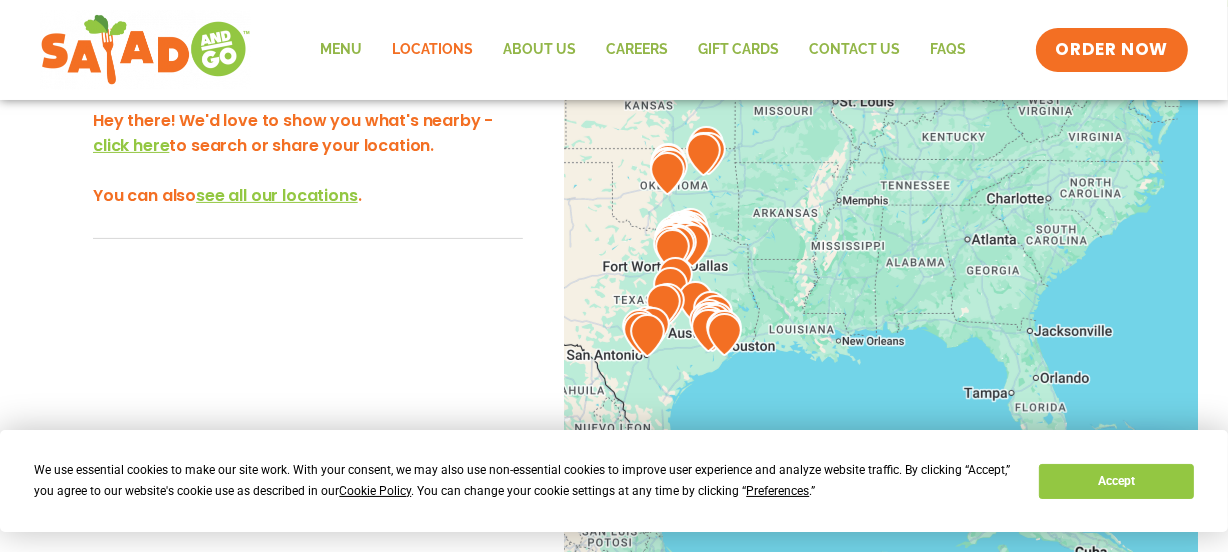 drag, startPoint x: 899, startPoint y: 336, endPoint x: 883, endPoint y: 336, distance: 16 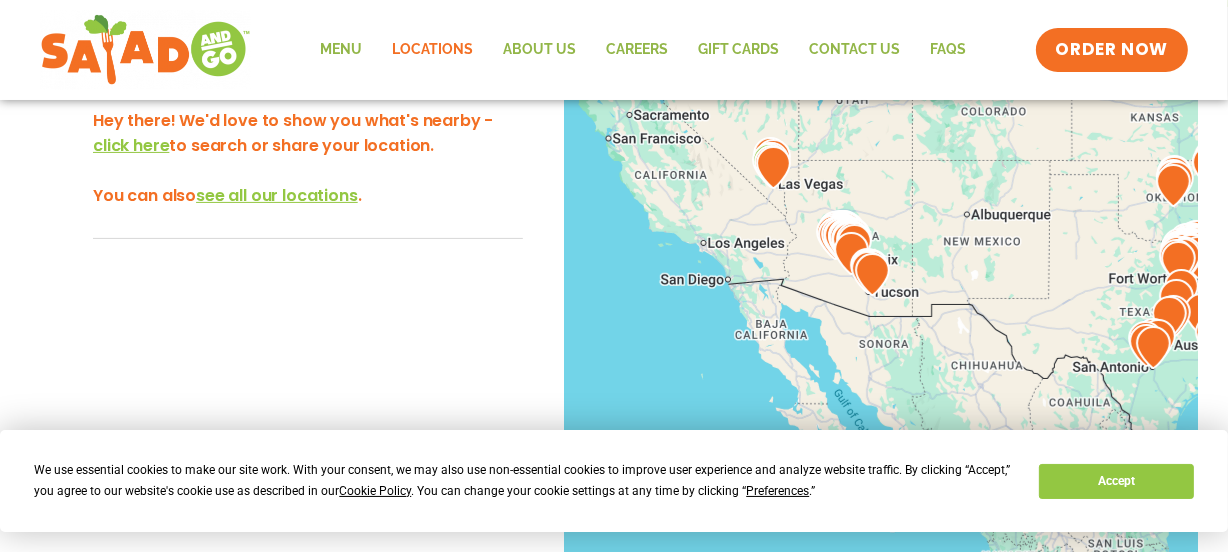 drag, startPoint x: 608, startPoint y: 239, endPoint x: 1118, endPoint y: 251, distance: 510.14114 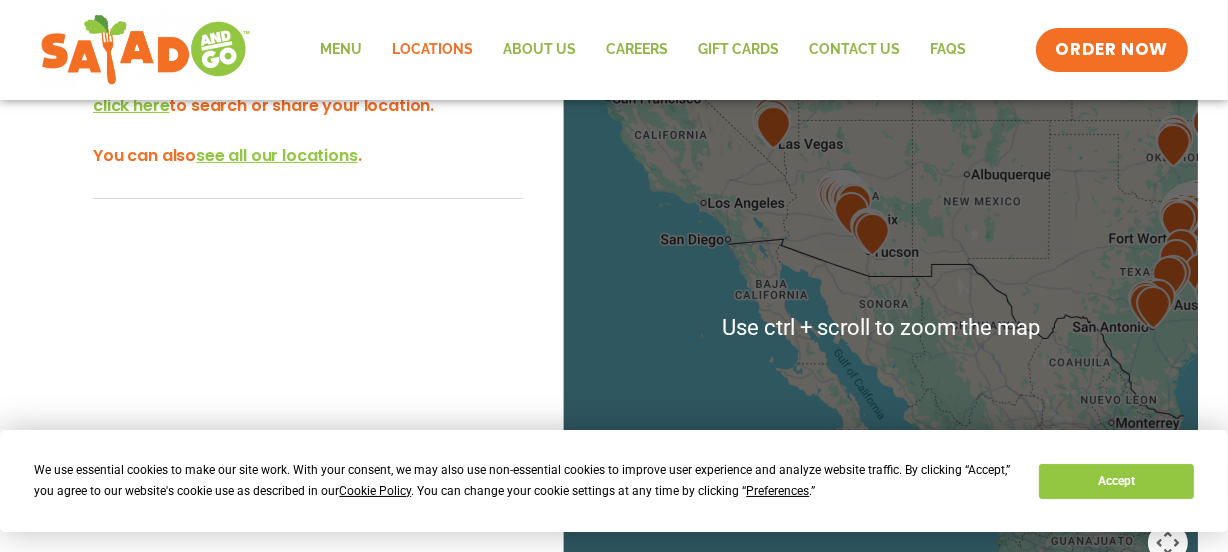 scroll, scrollTop: 545, scrollLeft: 0, axis: vertical 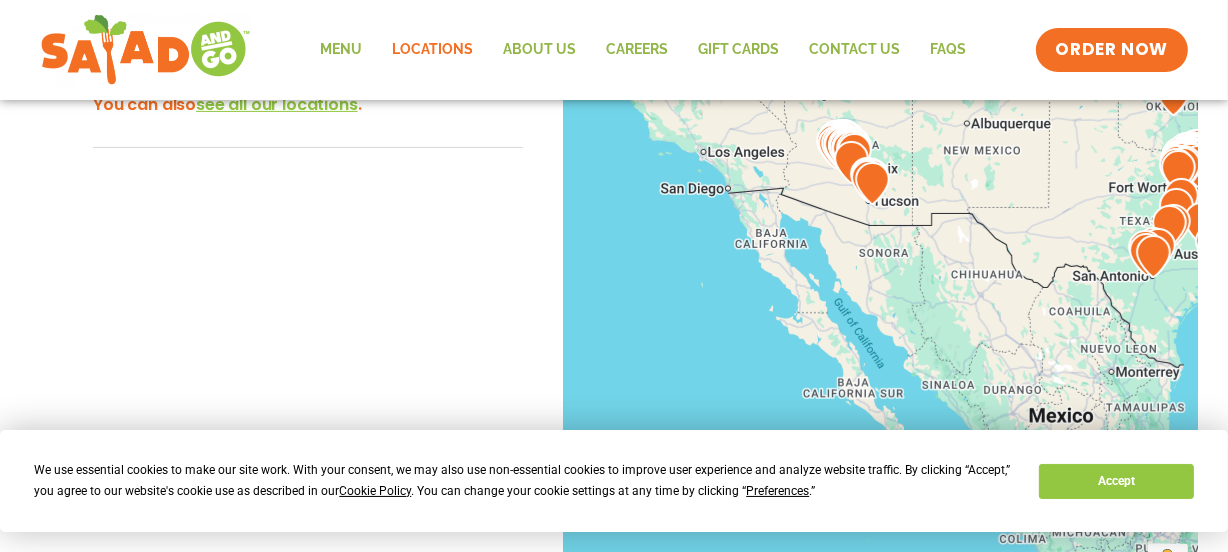 click at bounding box center [851, 162] 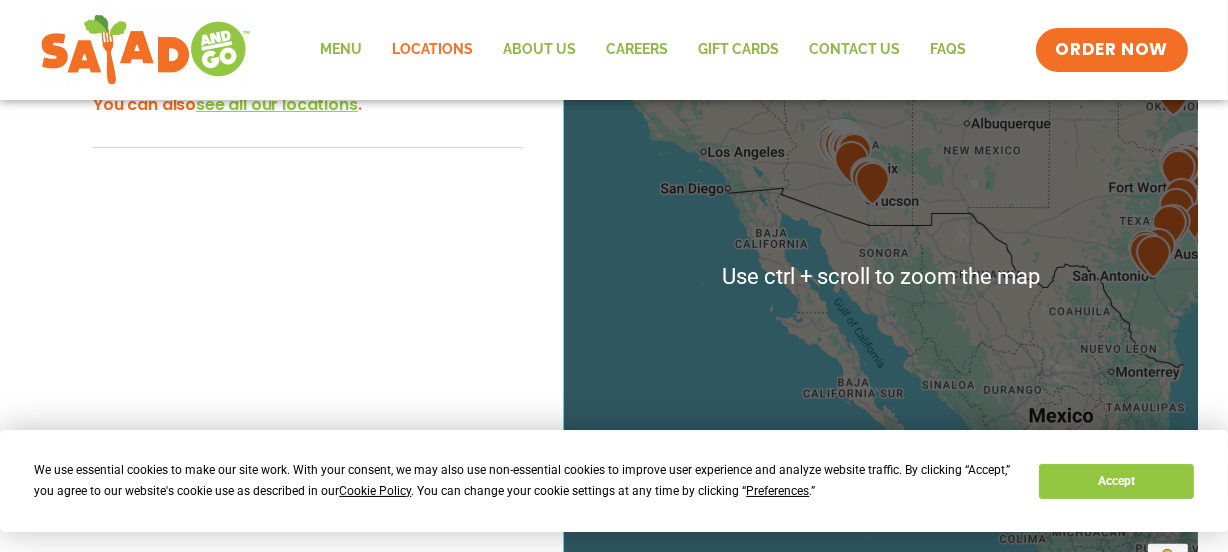 scroll, scrollTop: 636, scrollLeft: 0, axis: vertical 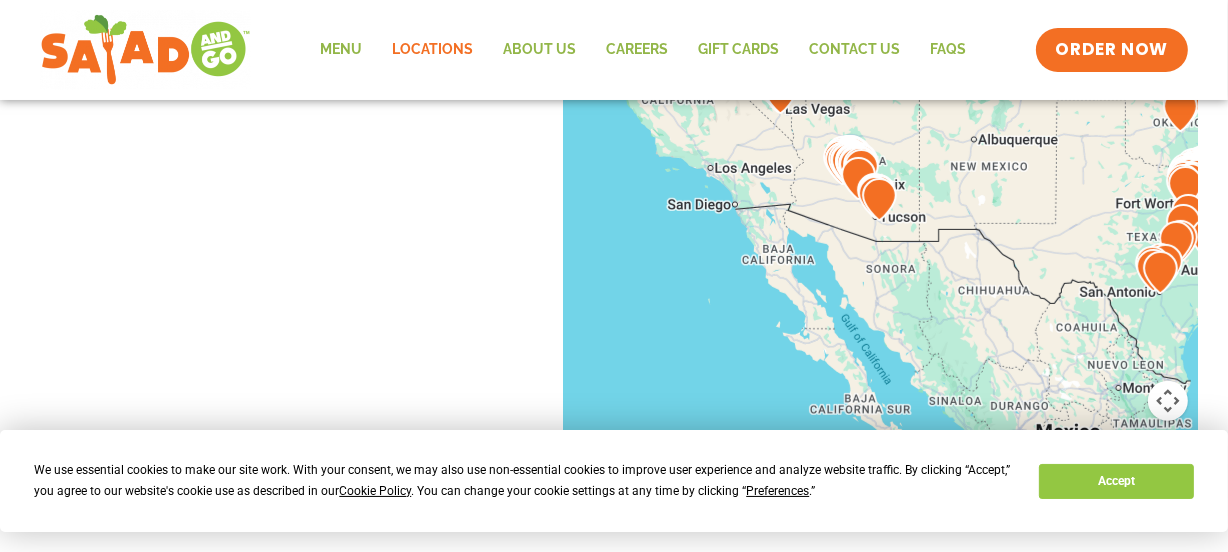 drag, startPoint x: 826, startPoint y: 166, endPoint x: 833, endPoint y: 253, distance: 87.28116 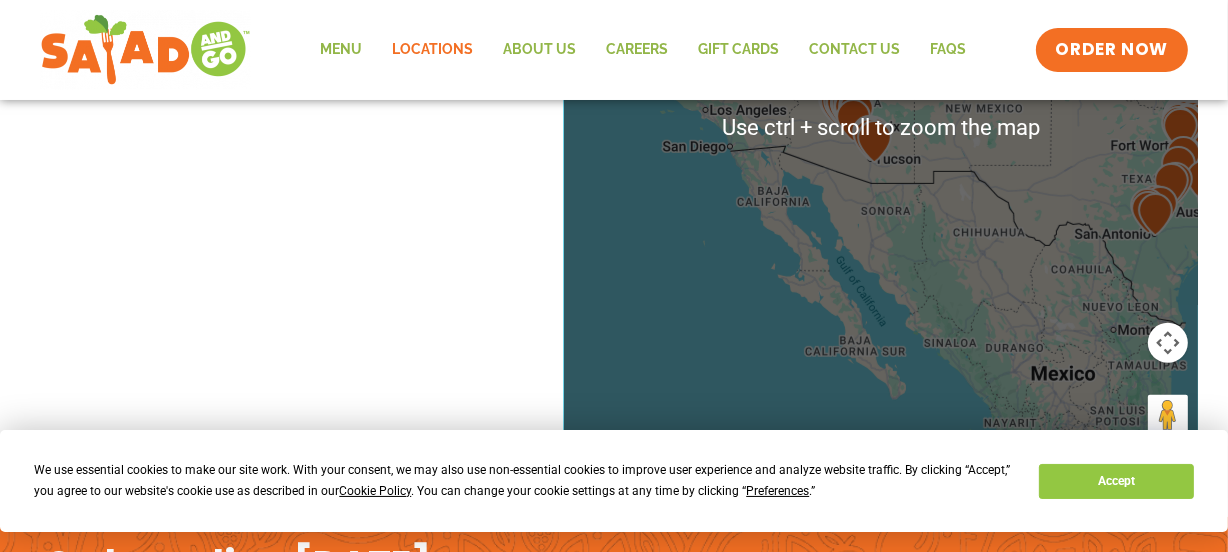 scroll, scrollTop: 727, scrollLeft: 0, axis: vertical 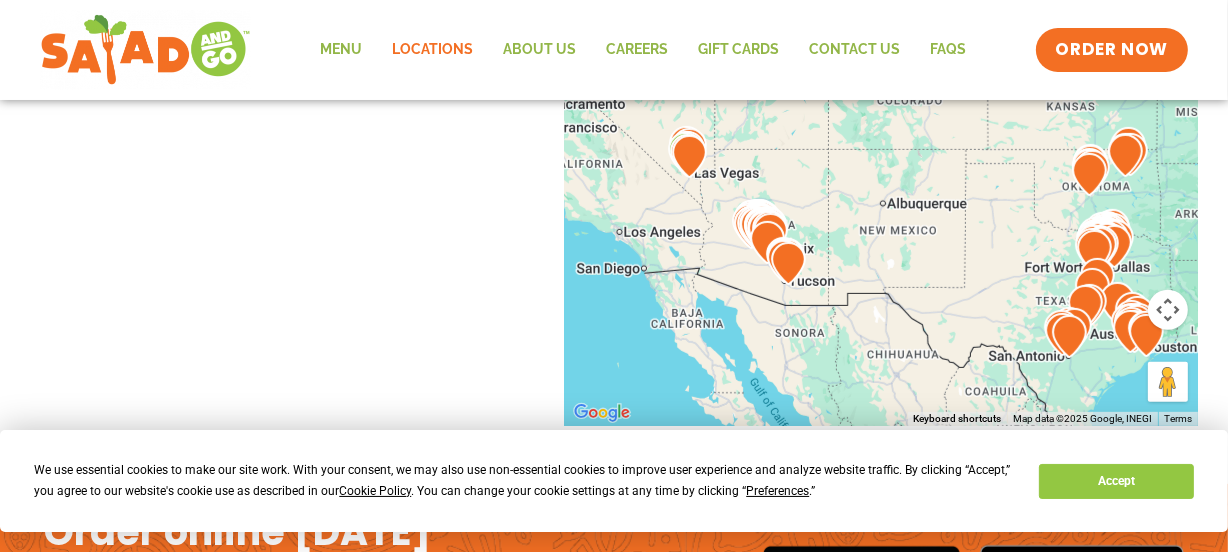 drag, startPoint x: 906, startPoint y: 273, endPoint x: 827, endPoint y: 396, distance: 146.18481 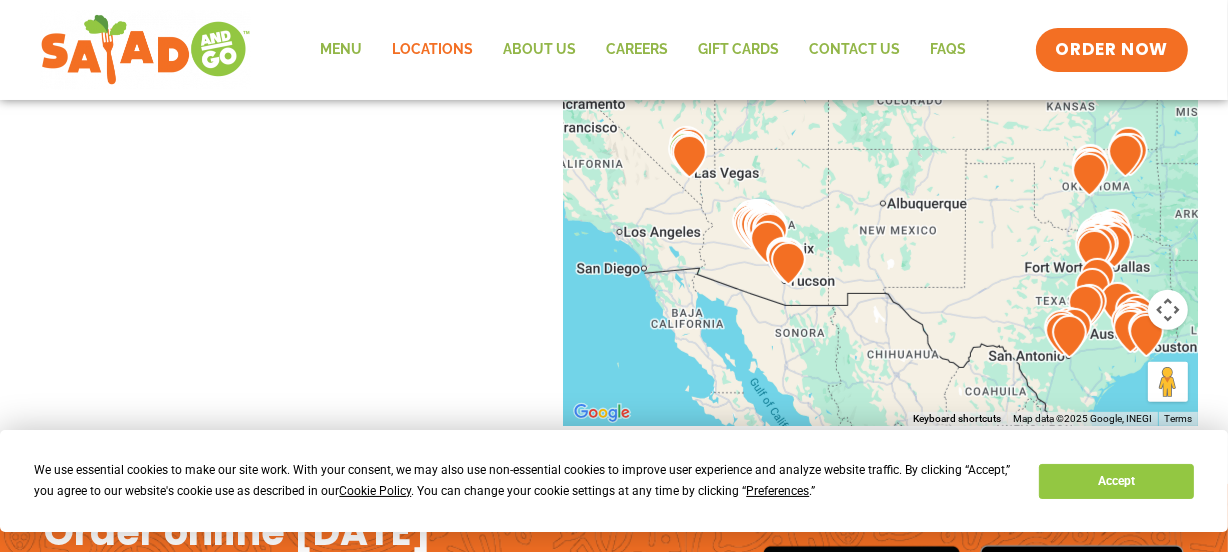 click at bounding box center [788, 263] 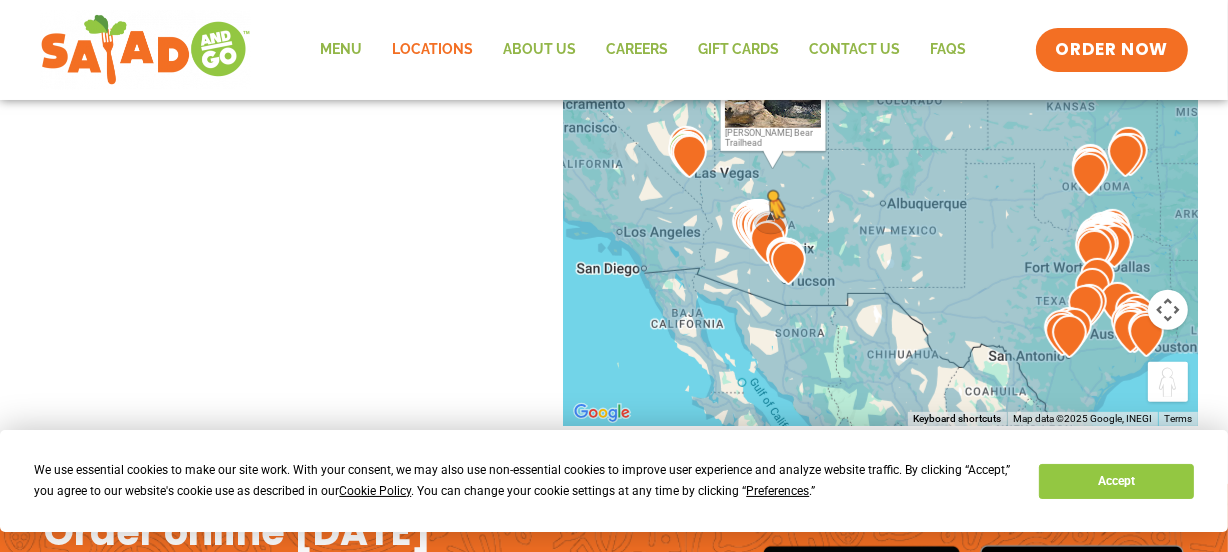 drag, startPoint x: 1148, startPoint y: 400, endPoint x: 759, endPoint y: 262, distance: 412.75296 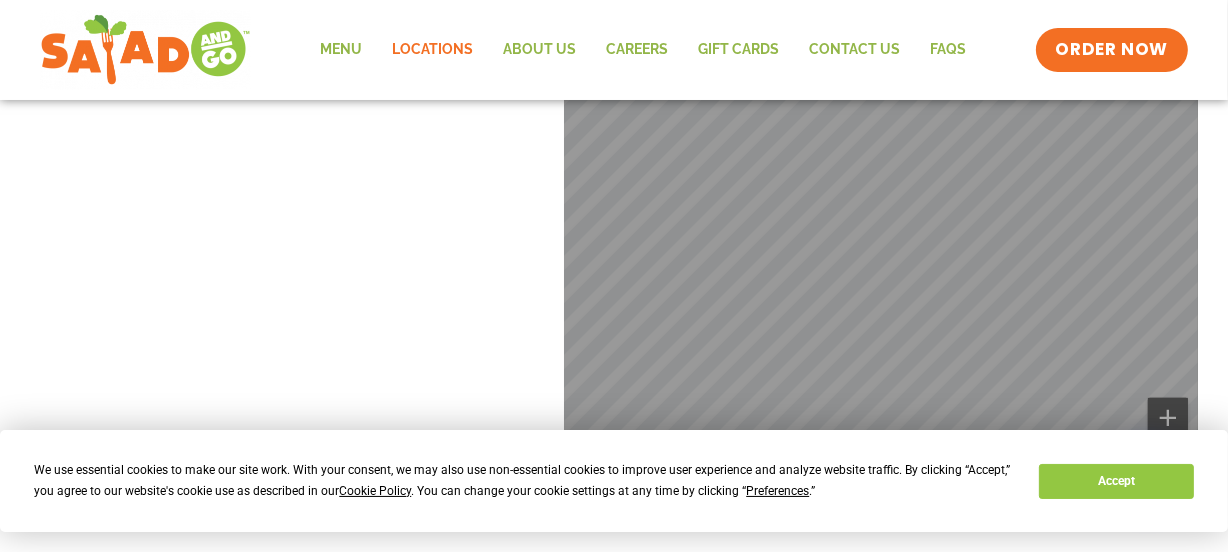 scroll, scrollTop: 625, scrollLeft: 0, axis: vertical 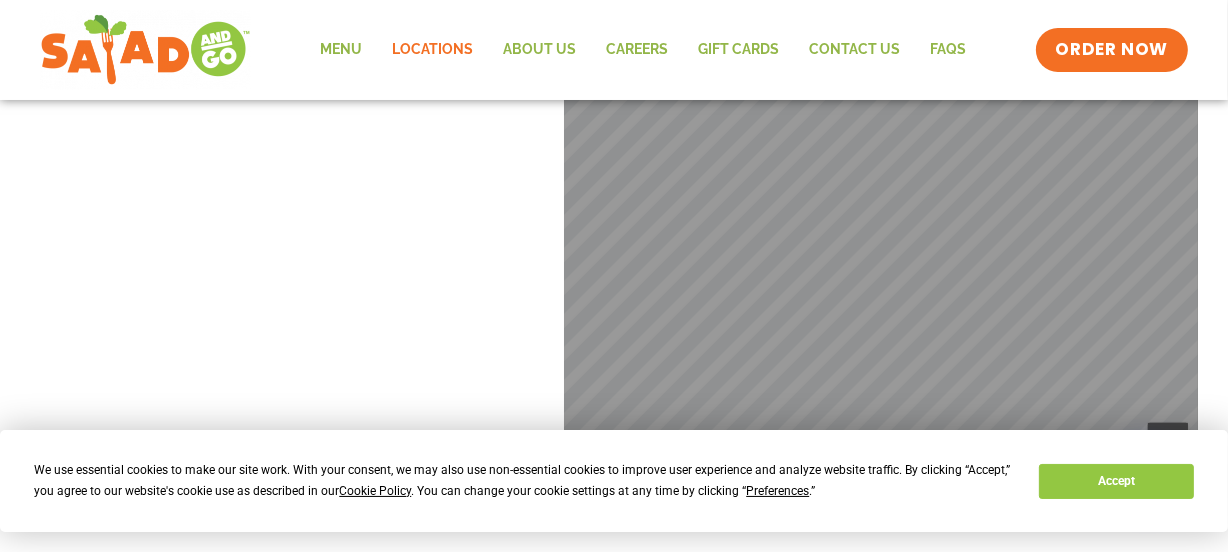 click on "Locations" 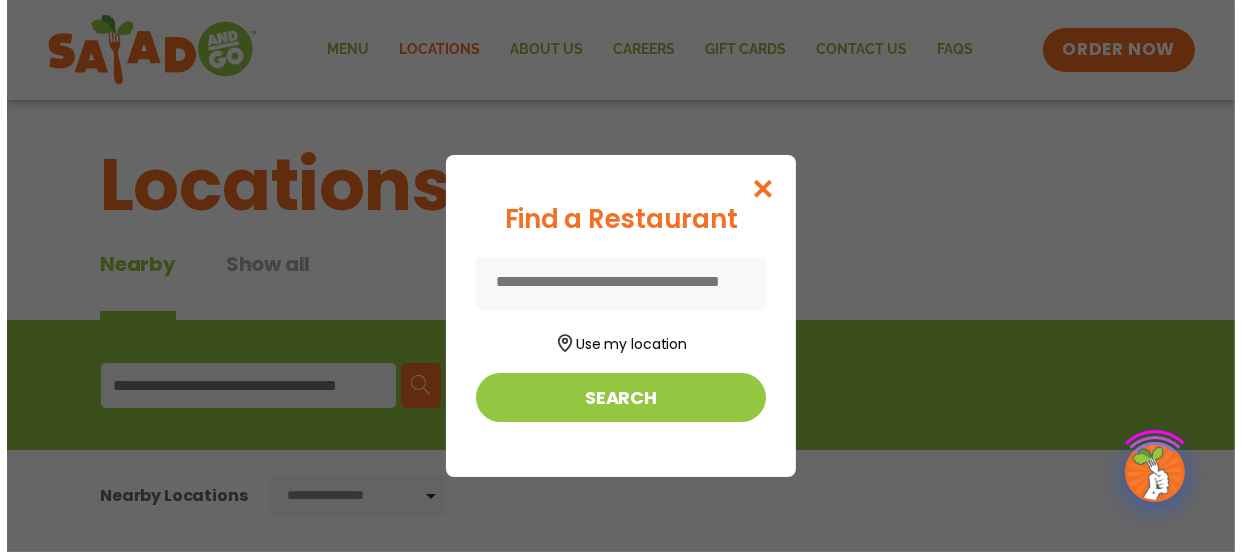 scroll, scrollTop: 260, scrollLeft: 0, axis: vertical 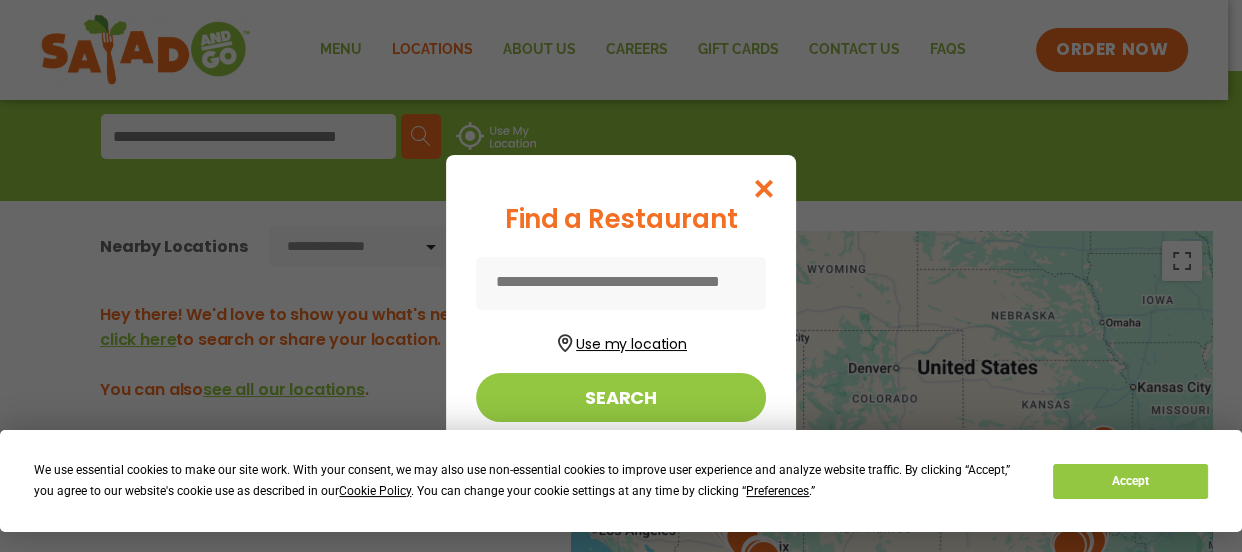 click on "Use my location" at bounding box center (621, 341) 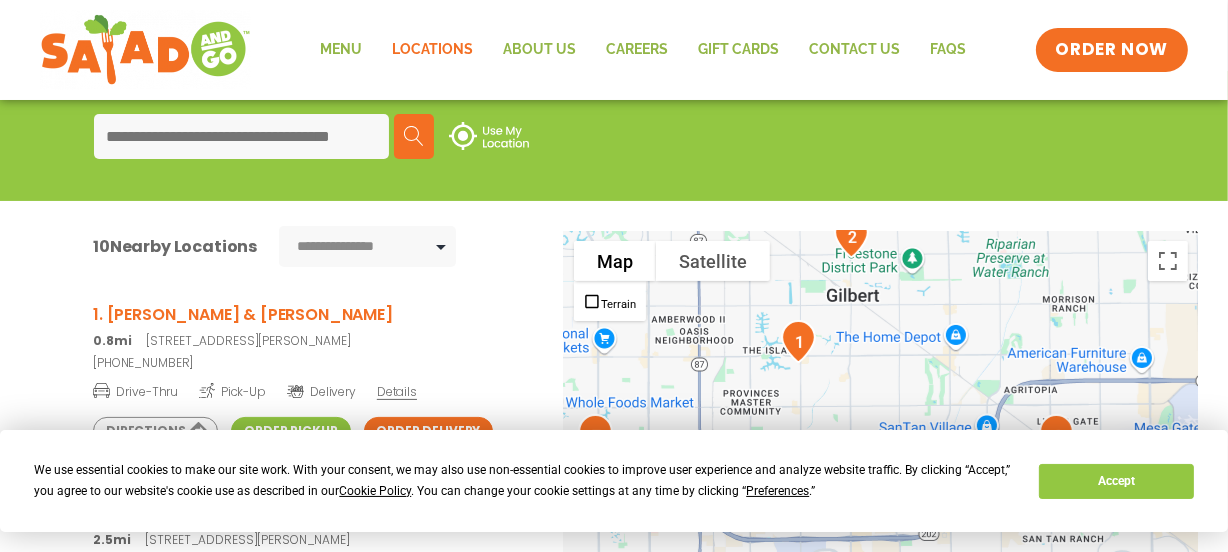 drag, startPoint x: 610, startPoint y: 315, endPoint x: 497, endPoint y: 150, distance: 199.985 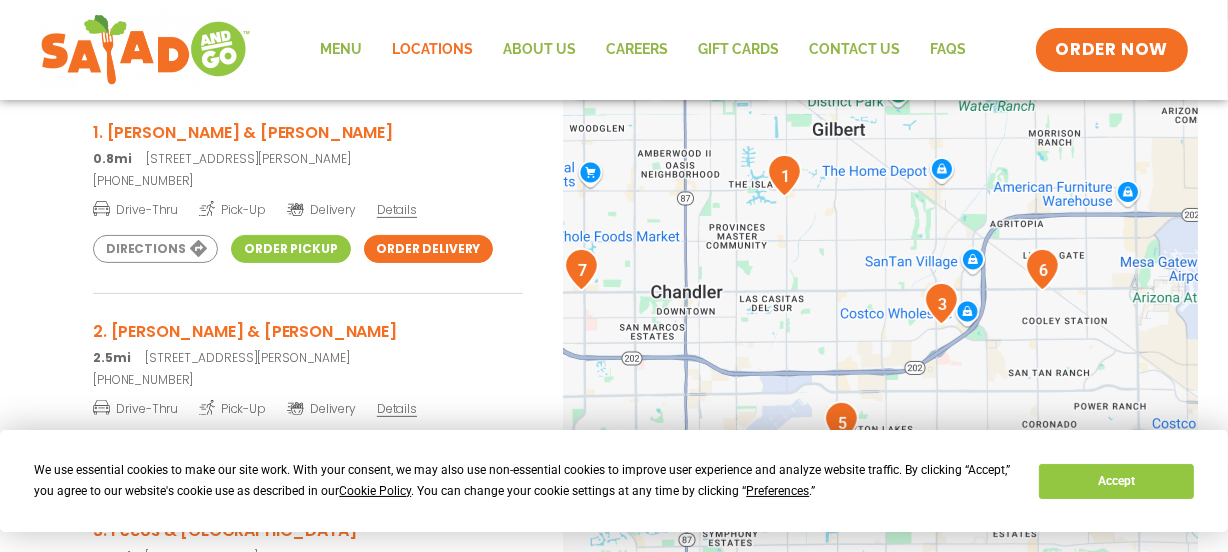 scroll, scrollTop: 466, scrollLeft: 0, axis: vertical 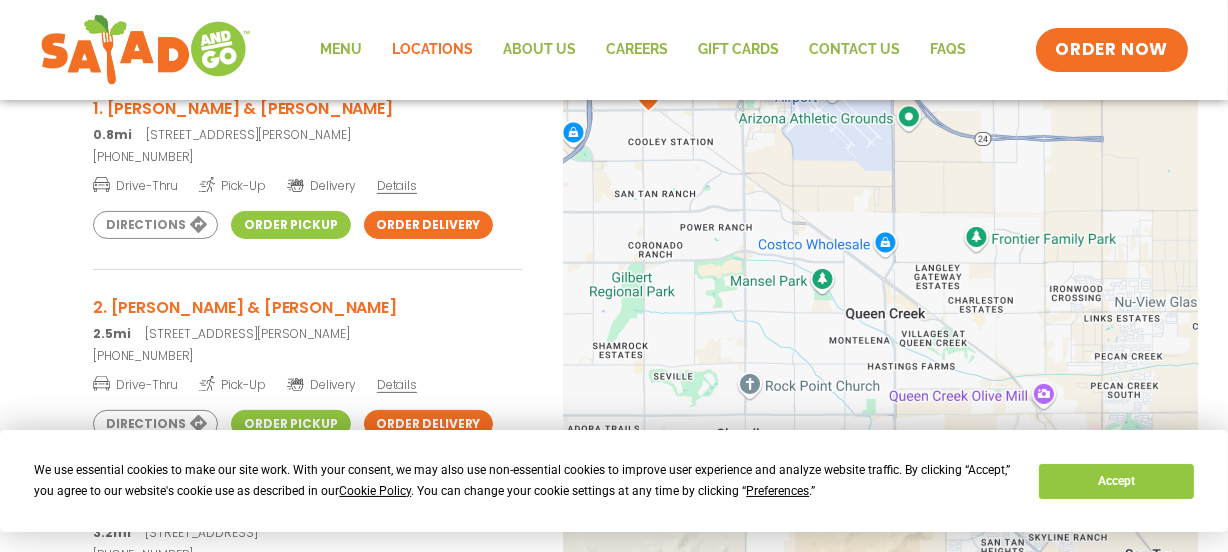 drag, startPoint x: 1039, startPoint y: 326, endPoint x: 640, endPoint y: 171, distance: 428.04907 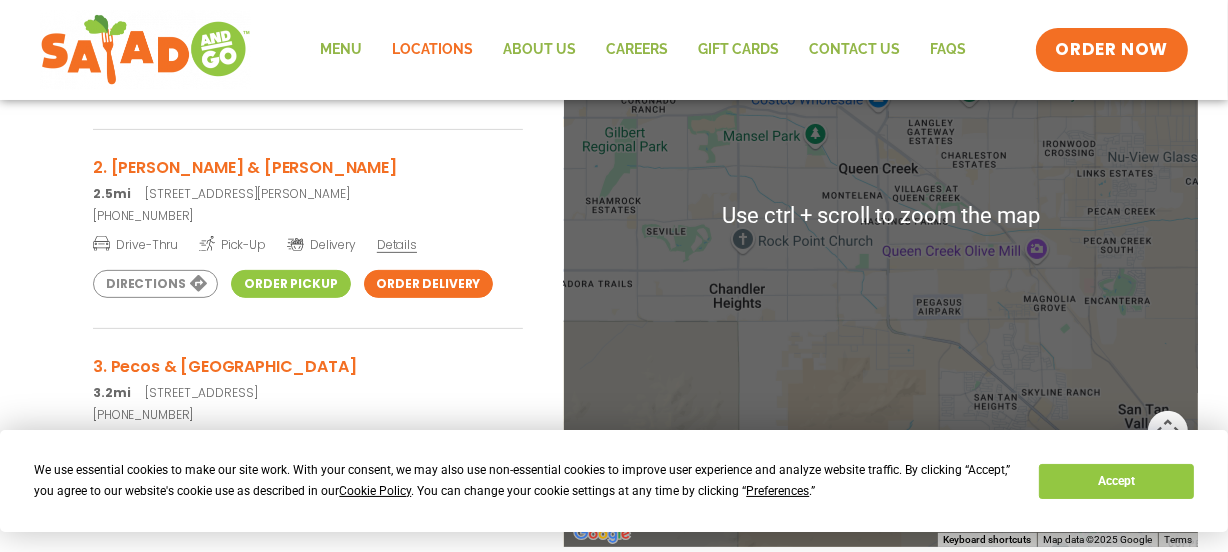 scroll, scrollTop: 648, scrollLeft: 0, axis: vertical 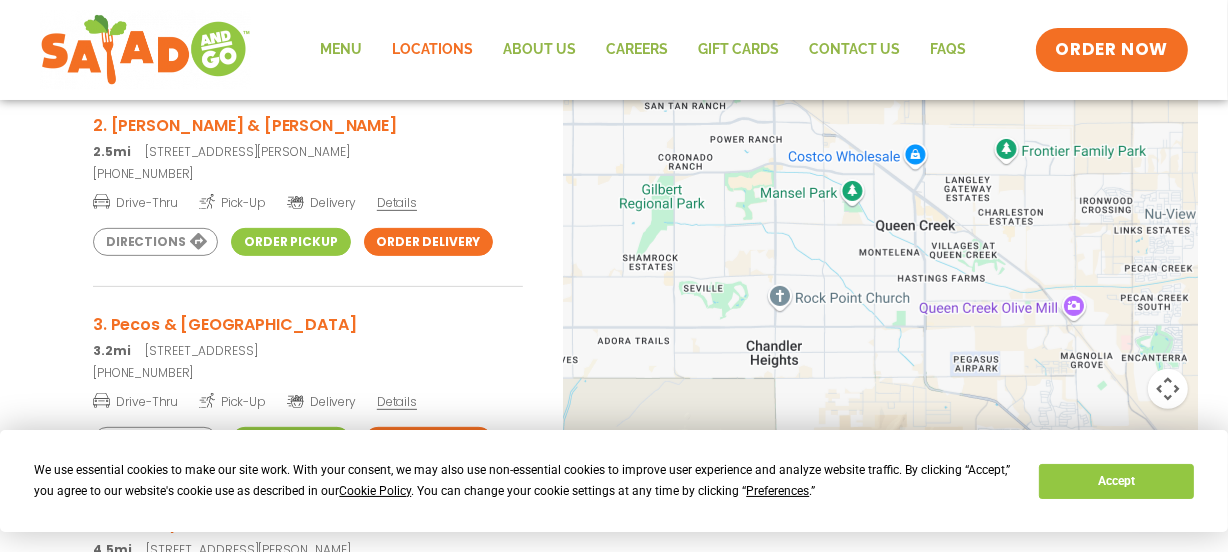 drag, startPoint x: 812, startPoint y: 314, endPoint x: 830, endPoint y: 383, distance: 71.30919 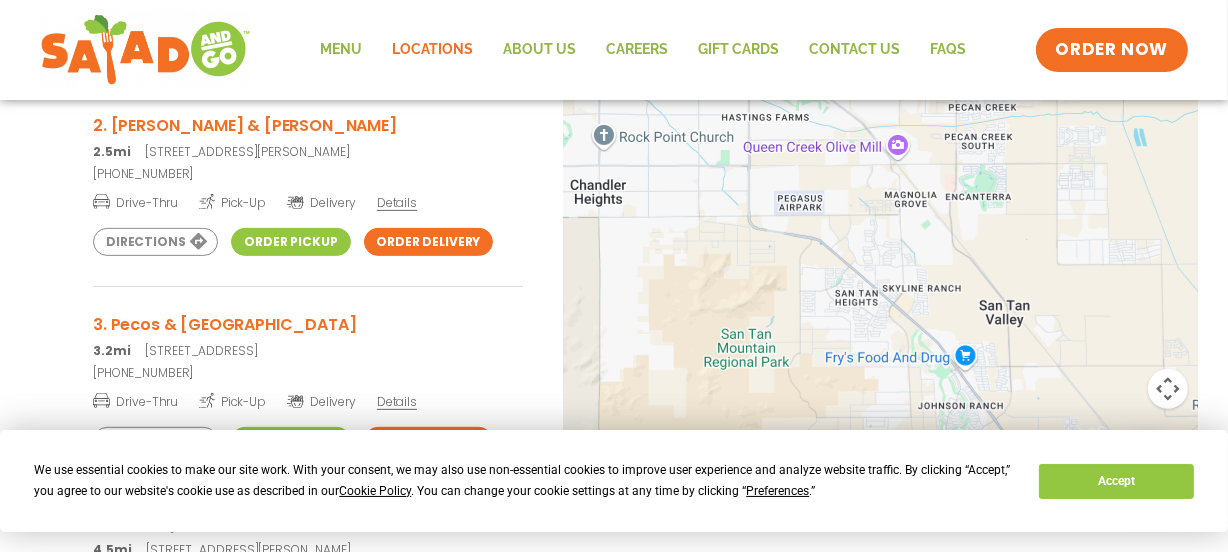 drag, startPoint x: 779, startPoint y: 271, endPoint x: 631, endPoint y: 137, distance: 199.64969 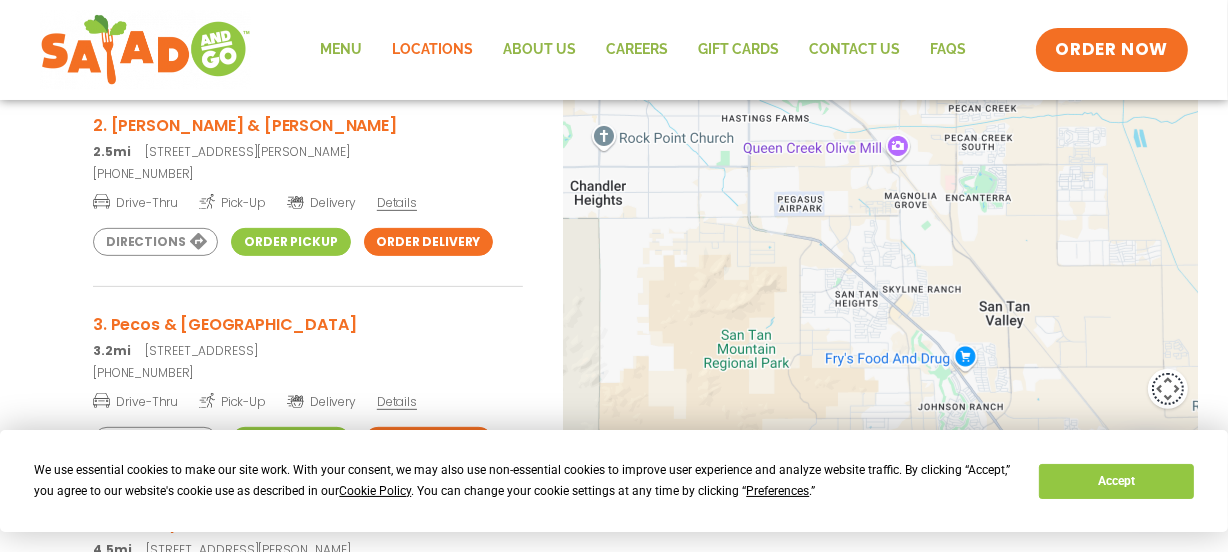 click at bounding box center [1168, 389] 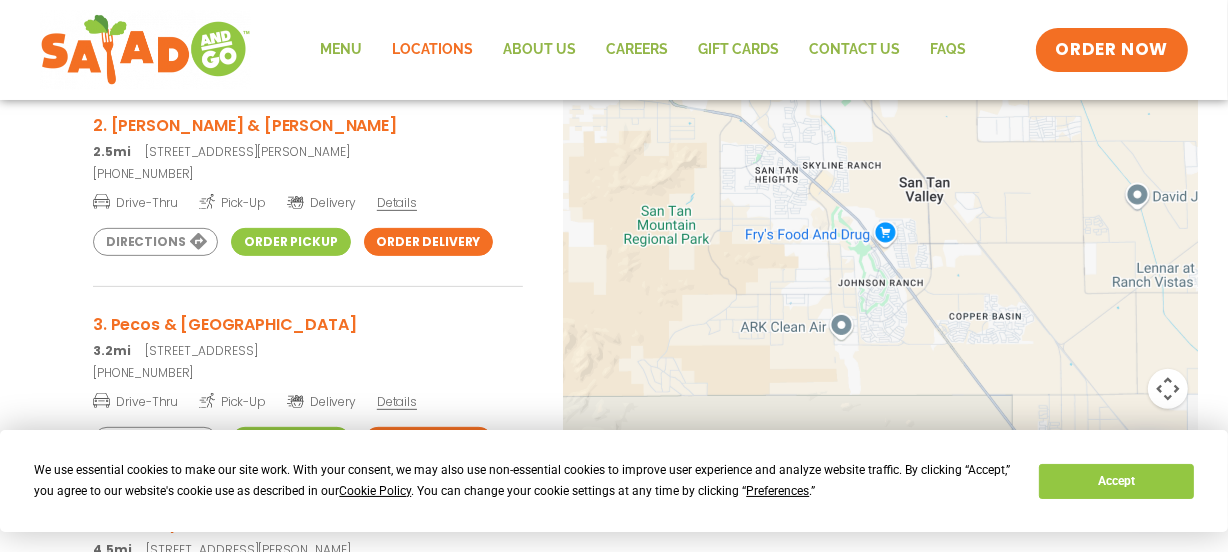 drag, startPoint x: 949, startPoint y: 371, endPoint x: 869, endPoint y: 245, distance: 149.25146 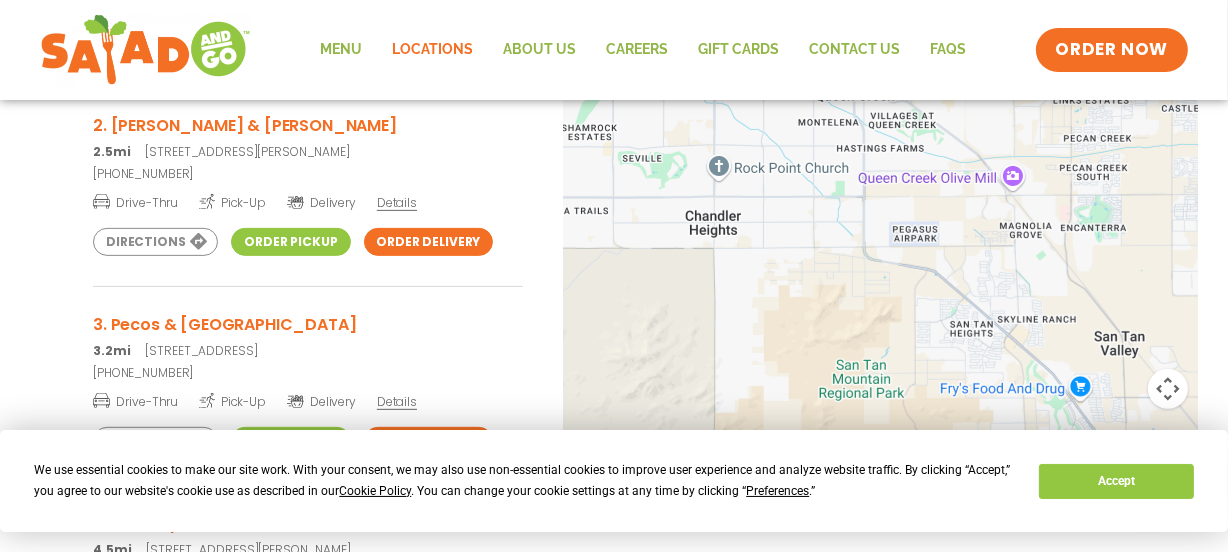drag, startPoint x: 720, startPoint y: 300, endPoint x: 818, endPoint y: 346, distance: 108.25895 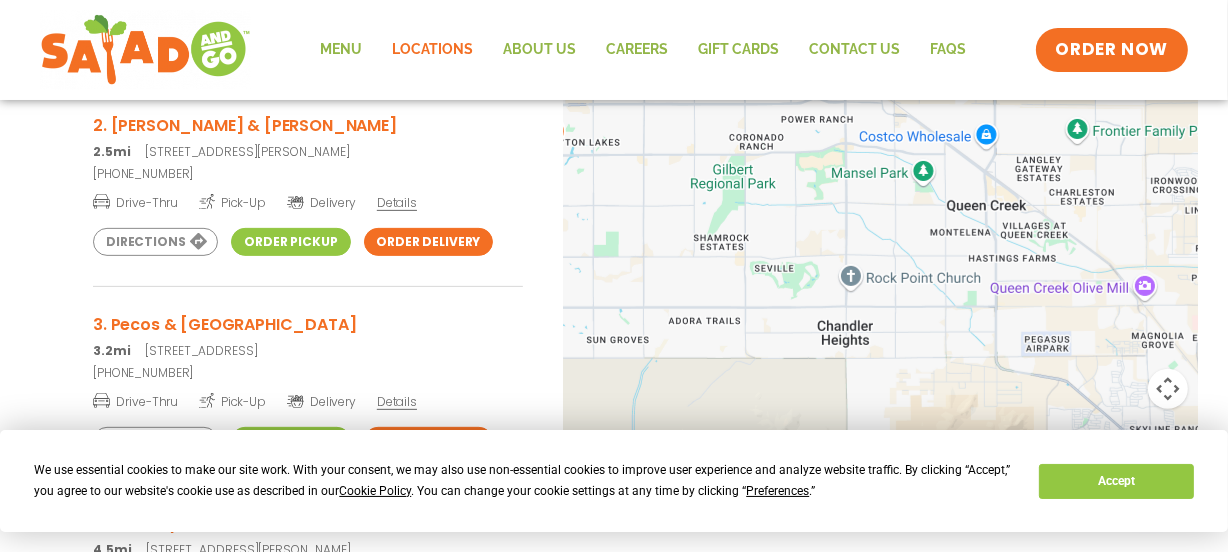 drag, startPoint x: 819, startPoint y: 319, endPoint x: 961, endPoint y: 449, distance: 192.52013 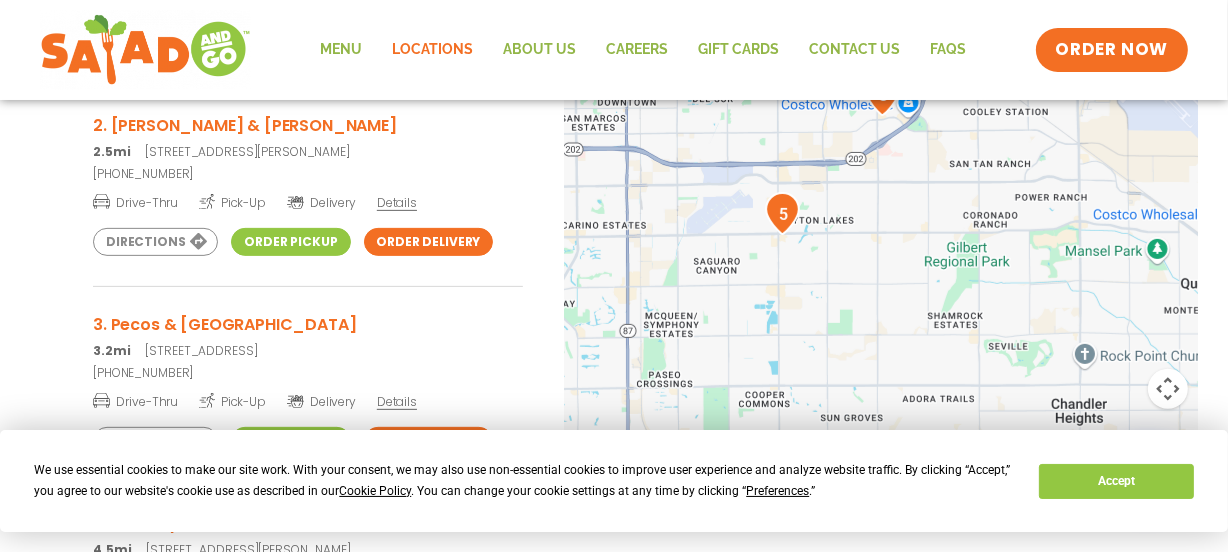 drag, startPoint x: 789, startPoint y: 283, endPoint x: 978, endPoint y: 327, distance: 194.05412 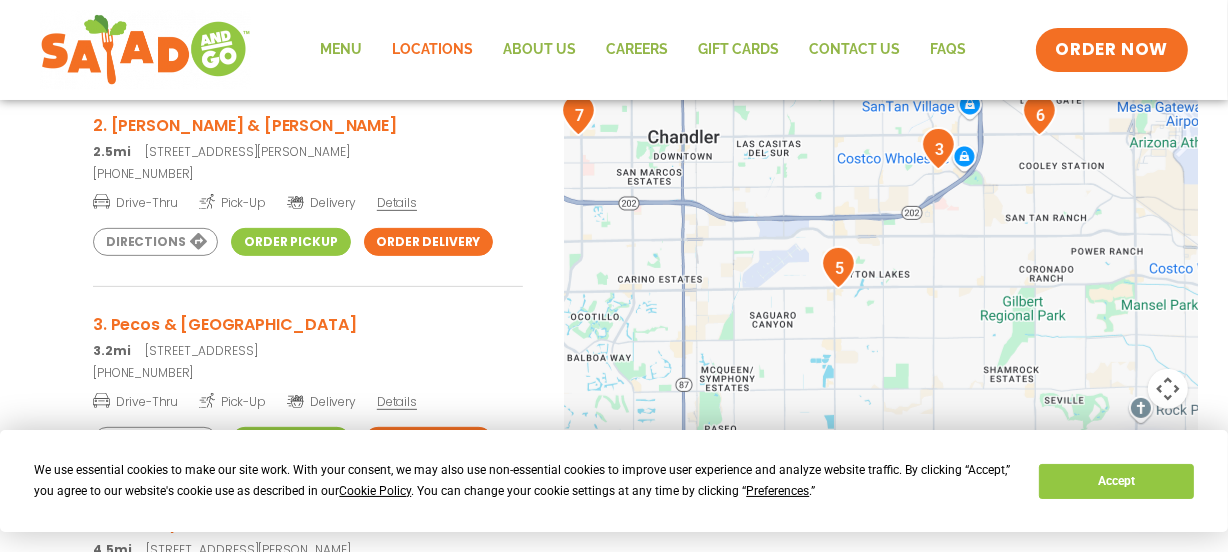 drag, startPoint x: 897, startPoint y: 283, endPoint x: 949, endPoint y: 336, distance: 74.24958 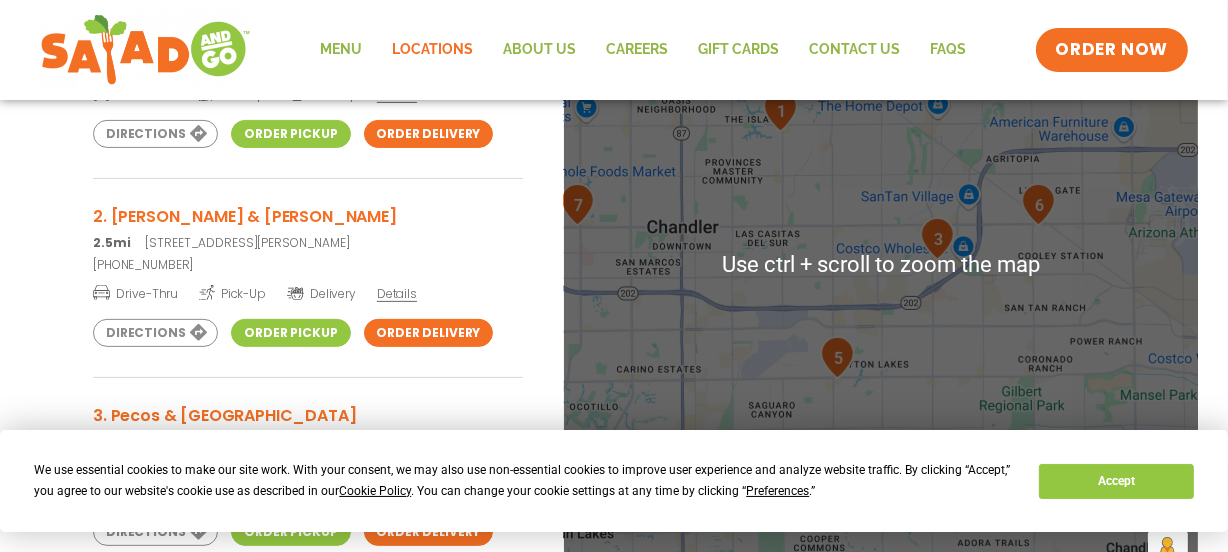 scroll, scrollTop: 648, scrollLeft: 0, axis: vertical 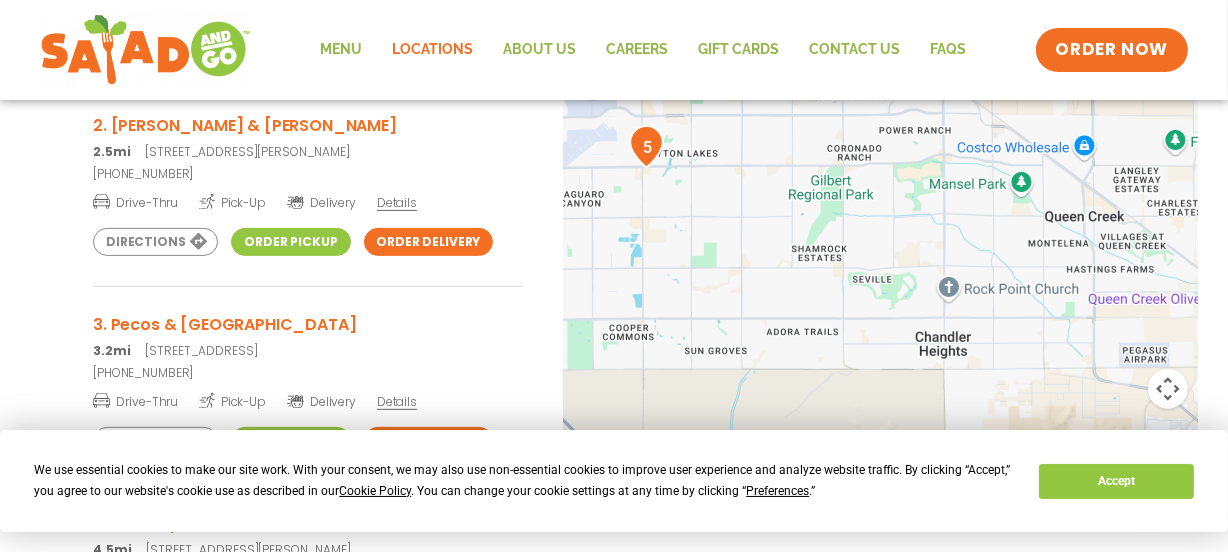 drag, startPoint x: 887, startPoint y: 340, endPoint x: 697, endPoint y: 221, distance: 224.18965 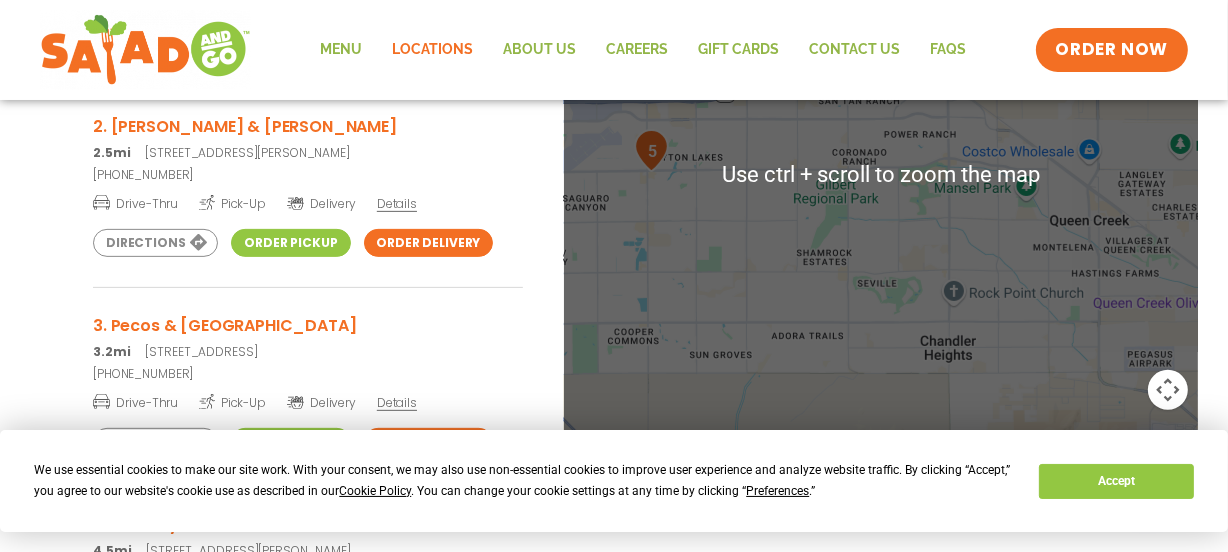 scroll, scrollTop: 648, scrollLeft: 0, axis: vertical 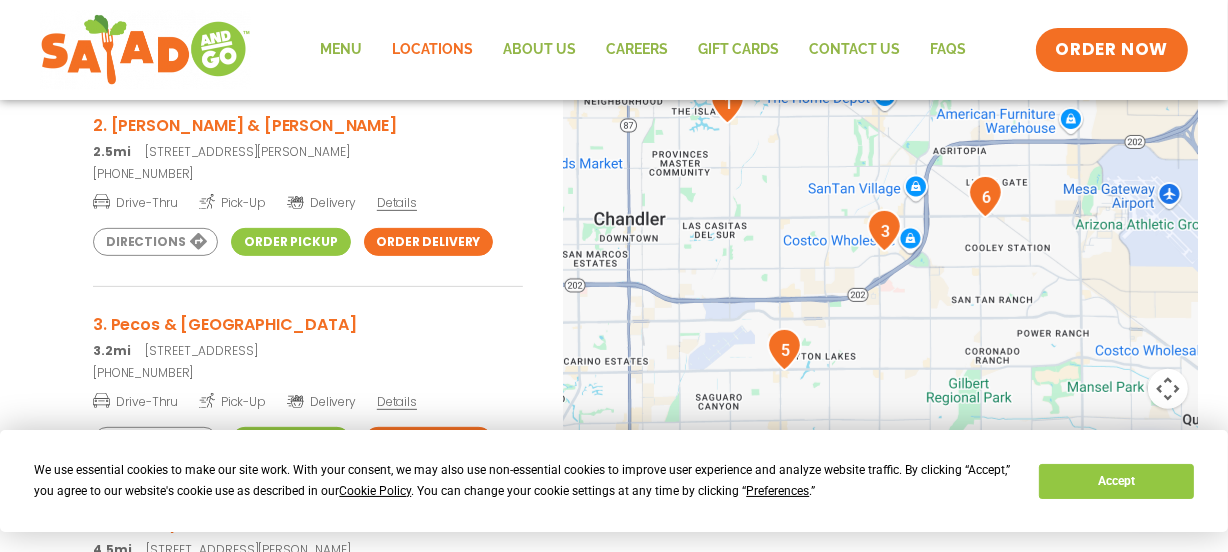 drag, startPoint x: 798, startPoint y: 263, endPoint x: 903, endPoint y: 441, distance: 206.66156 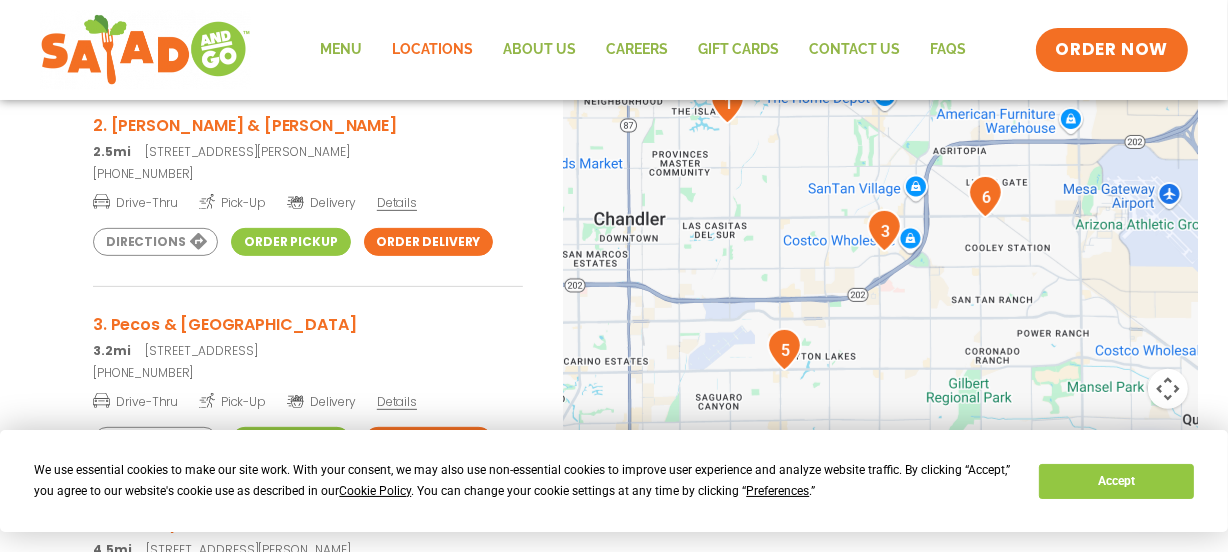 click at bounding box center (784, 349) 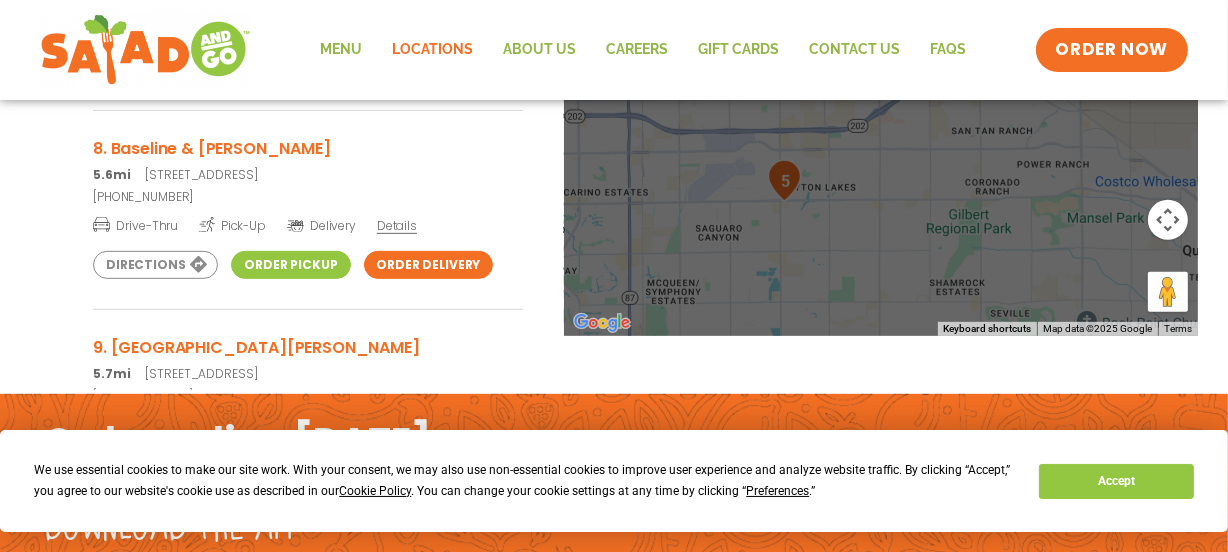 scroll, scrollTop: 830, scrollLeft: 0, axis: vertical 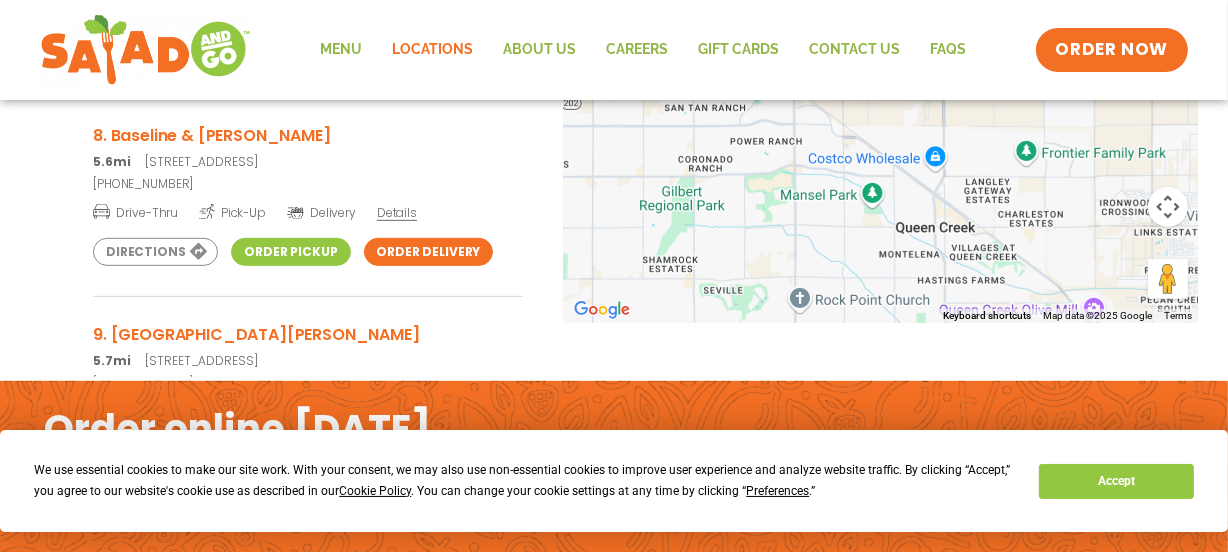drag, startPoint x: 1006, startPoint y: 273, endPoint x: 721, endPoint y: 263, distance: 285.17538 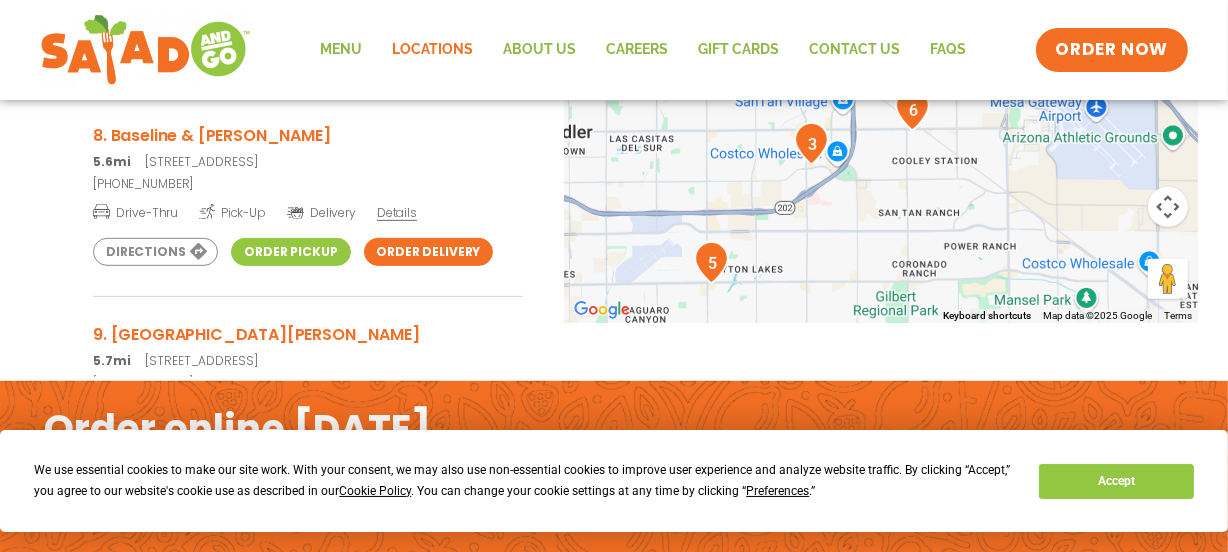 drag, startPoint x: 810, startPoint y: 314, endPoint x: 931, endPoint y: 344, distance: 124.66354 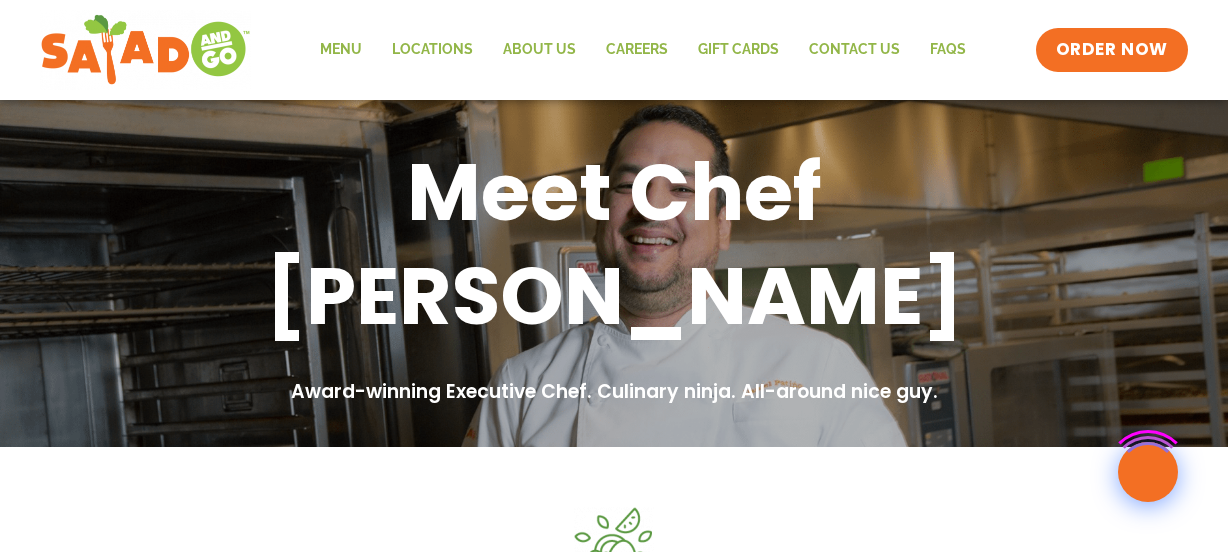 scroll, scrollTop: 0, scrollLeft: 0, axis: both 